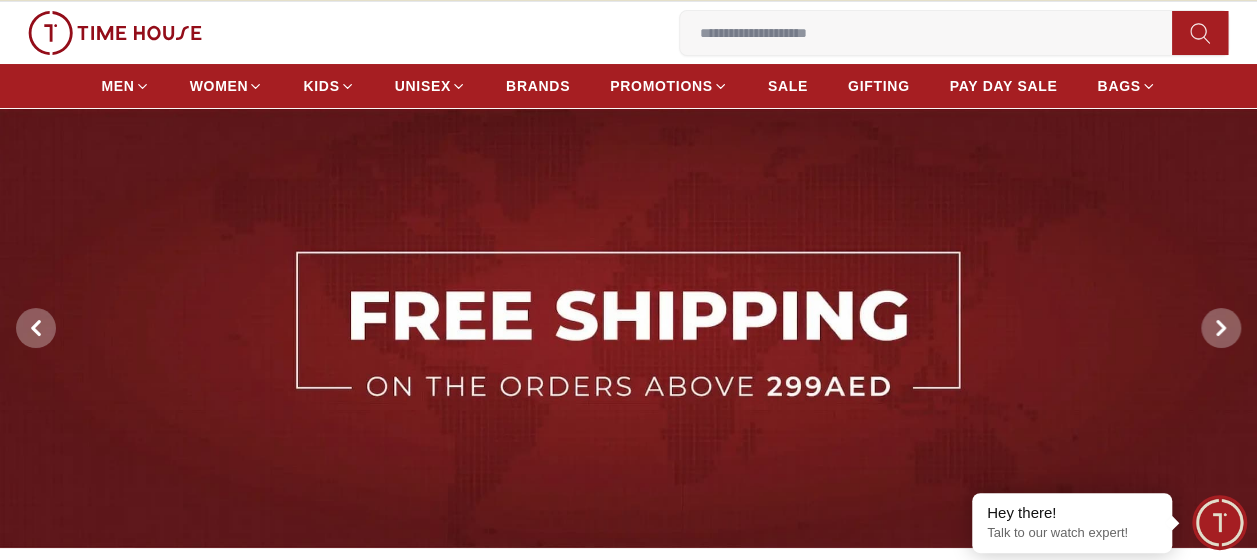 scroll, scrollTop: 0, scrollLeft: 0, axis: both 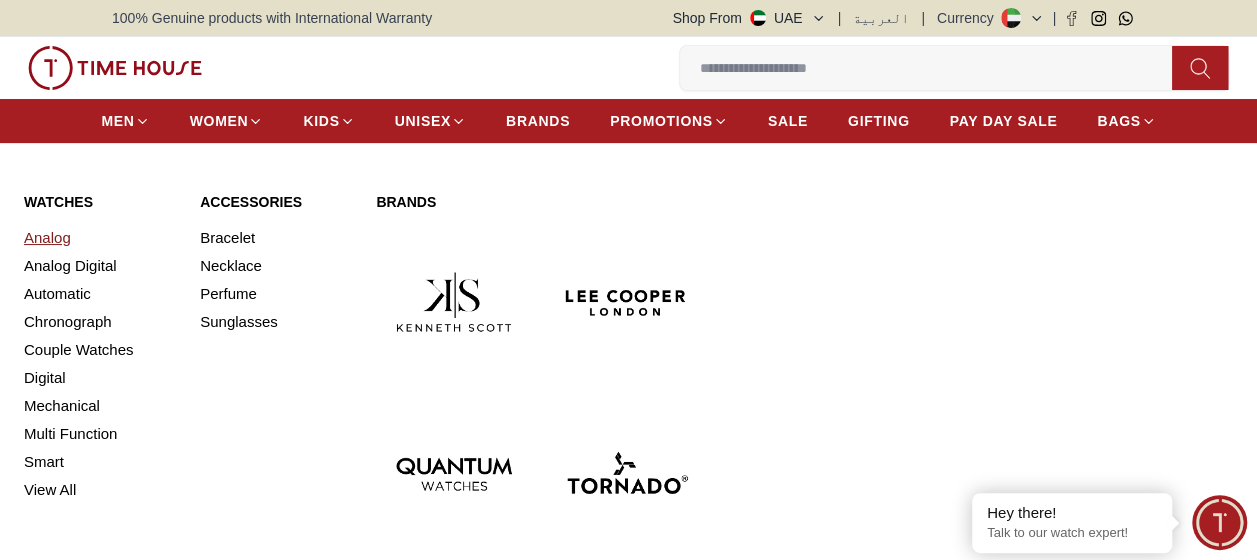 click on "Analog" at bounding box center (100, 238) 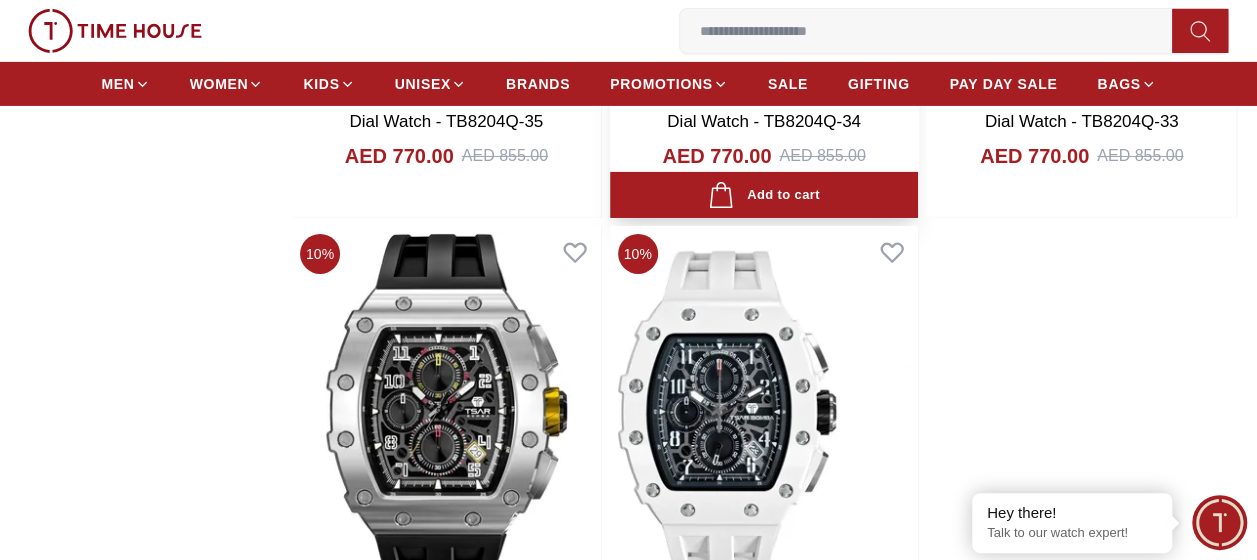 scroll, scrollTop: 3600, scrollLeft: 0, axis: vertical 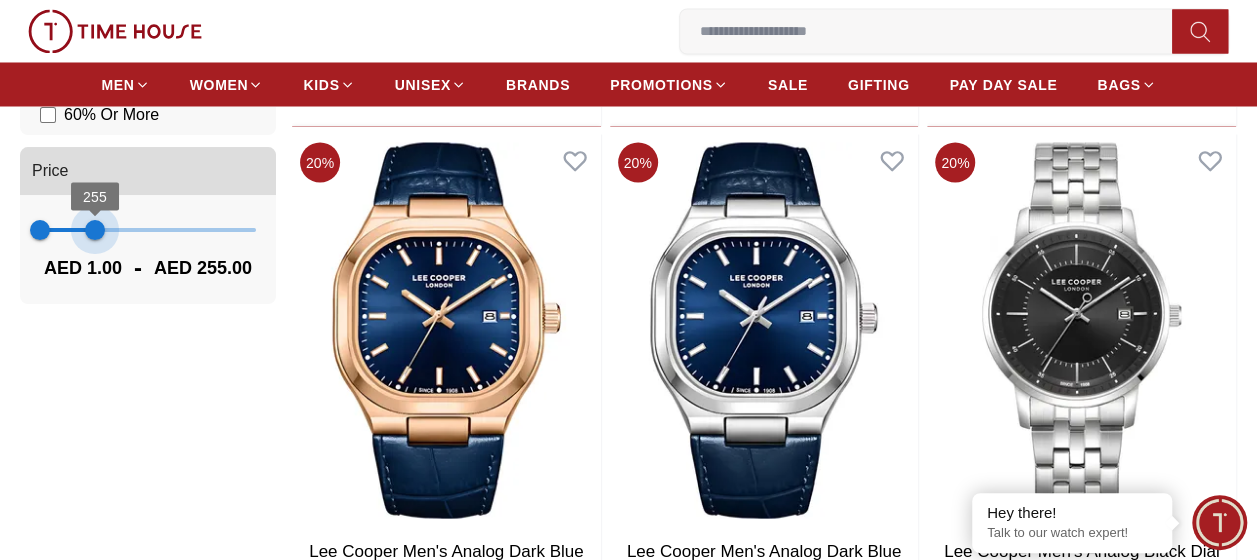 type on "***" 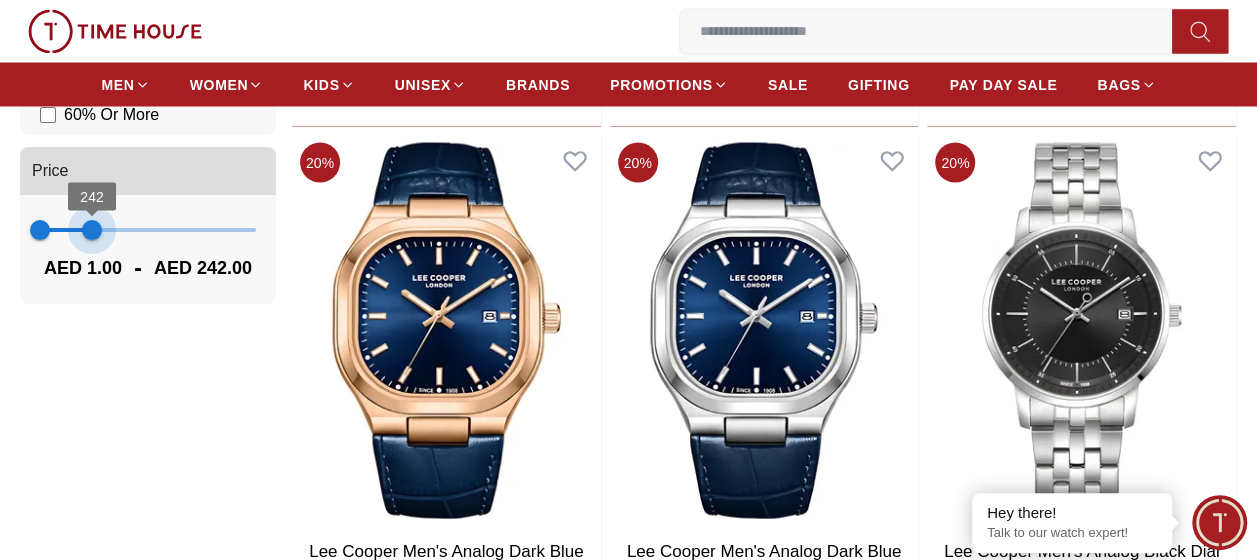 drag, startPoint x: 252, startPoint y: 230, endPoint x: 92, endPoint y: 240, distance: 160.3122 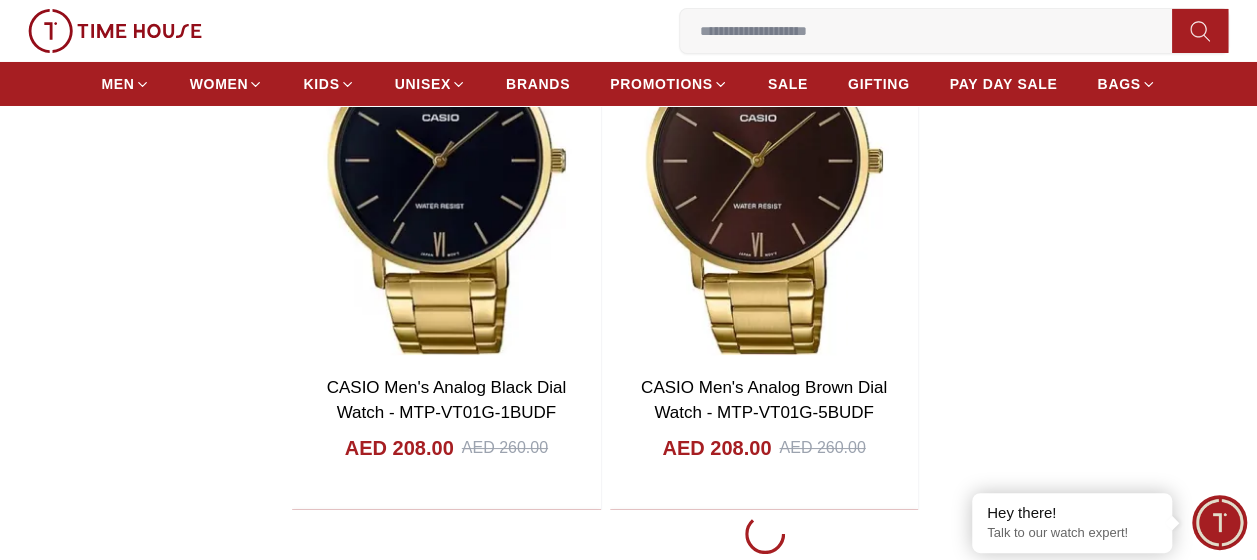 scroll, scrollTop: 3600, scrollLeft: 0, axis: vertical 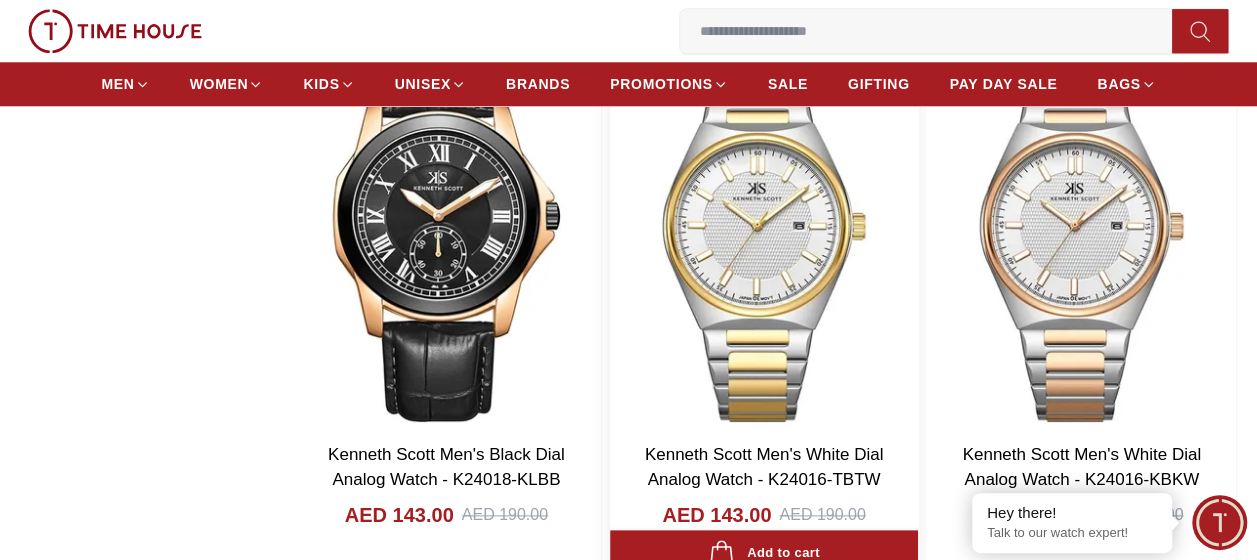 click at bounding box center [764, 233] 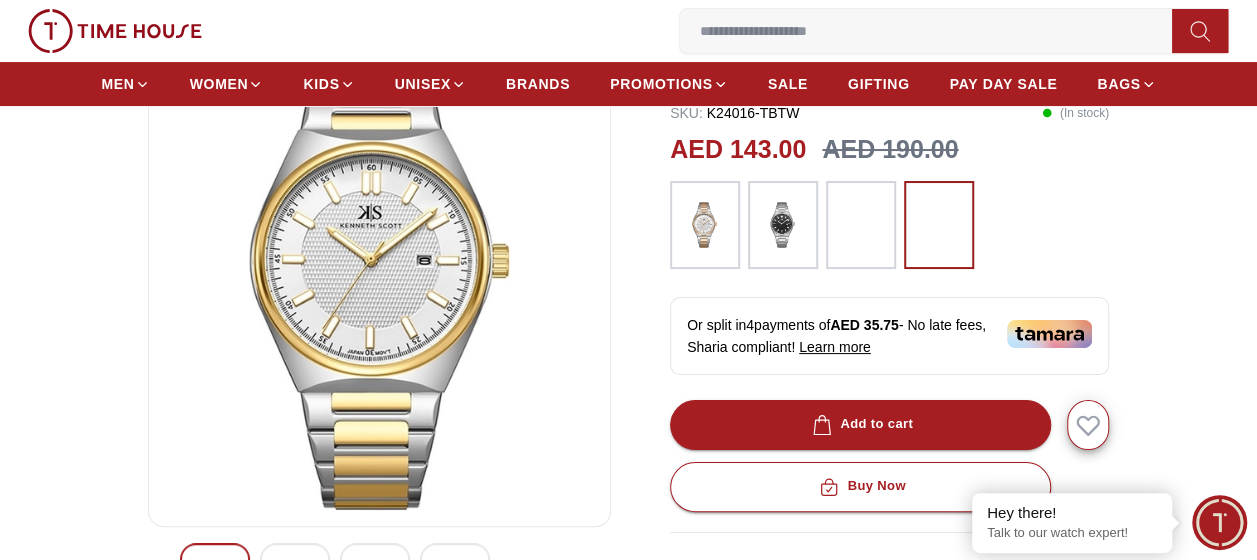 scroll, scrollTop: 300, scrollLeft: 0, axis: vertical 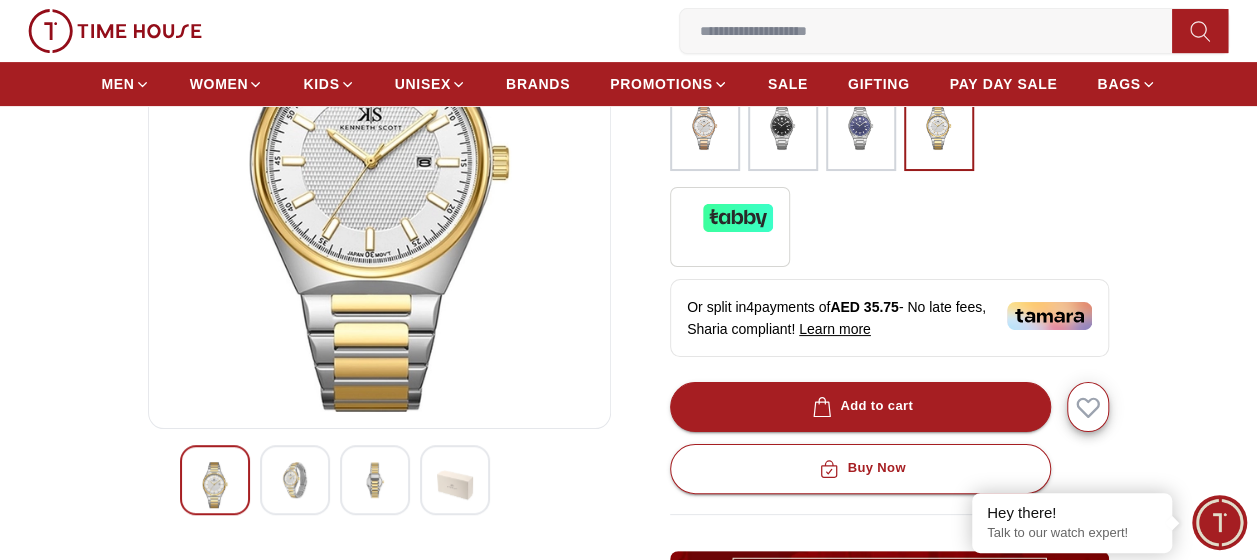 click at bounding box center [455, 485] 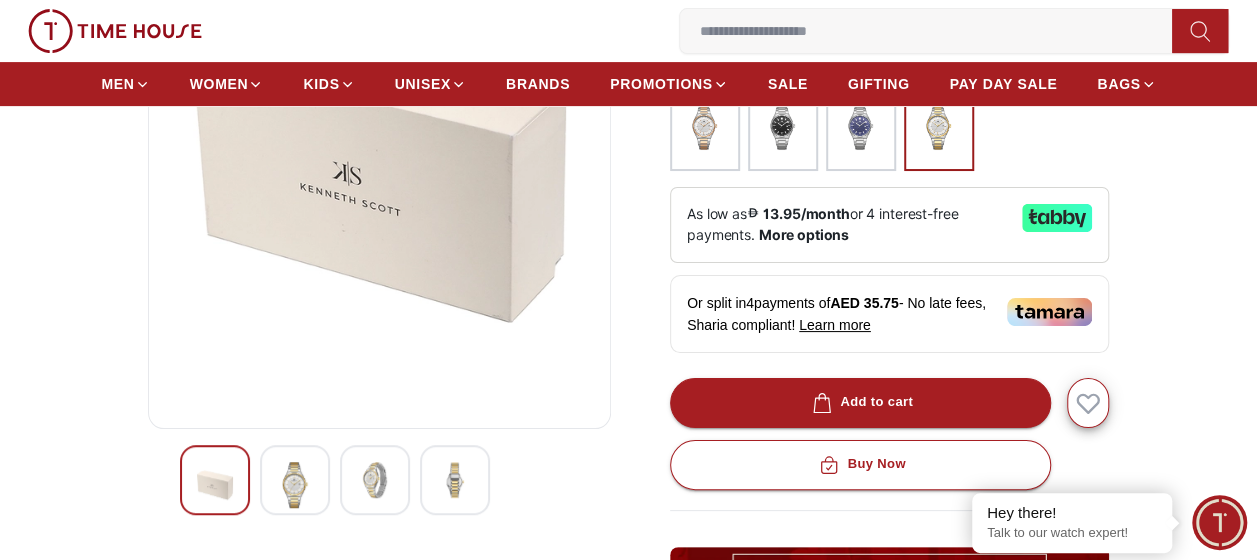 click at bounding box center (375, 480) 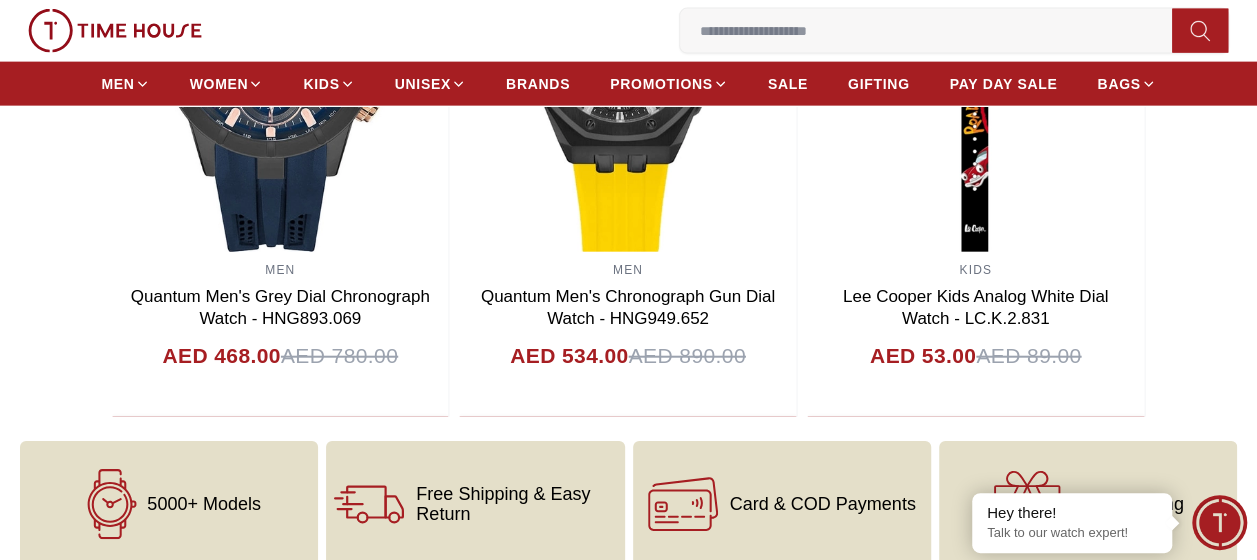 scroll, scrollTop: 2300, scrollLeft: 0, axis: vertical 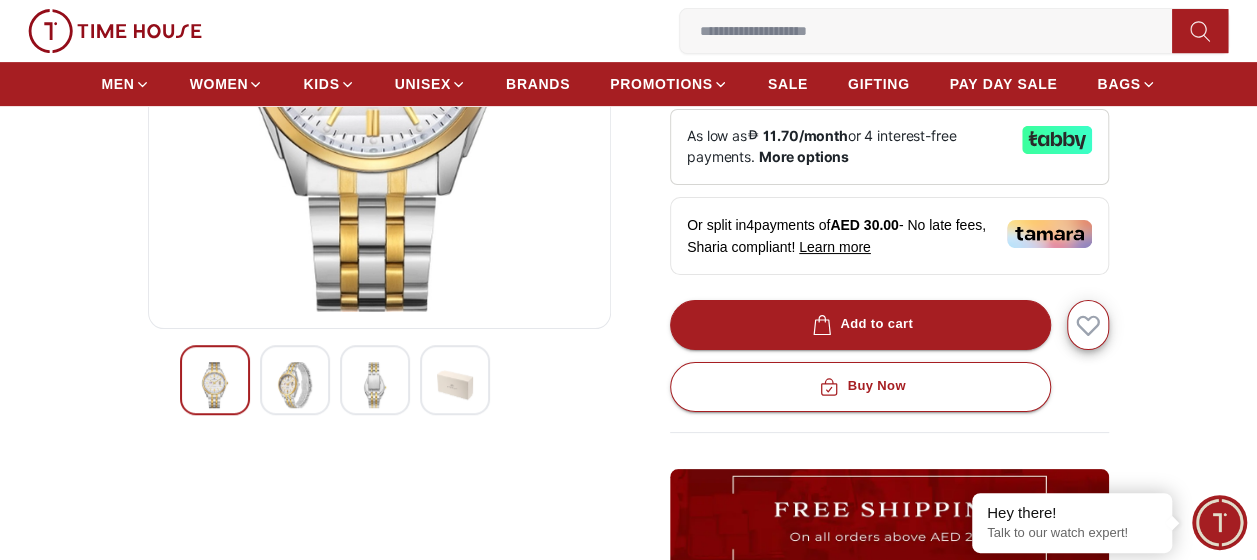 click at bounding box center (375, 385) 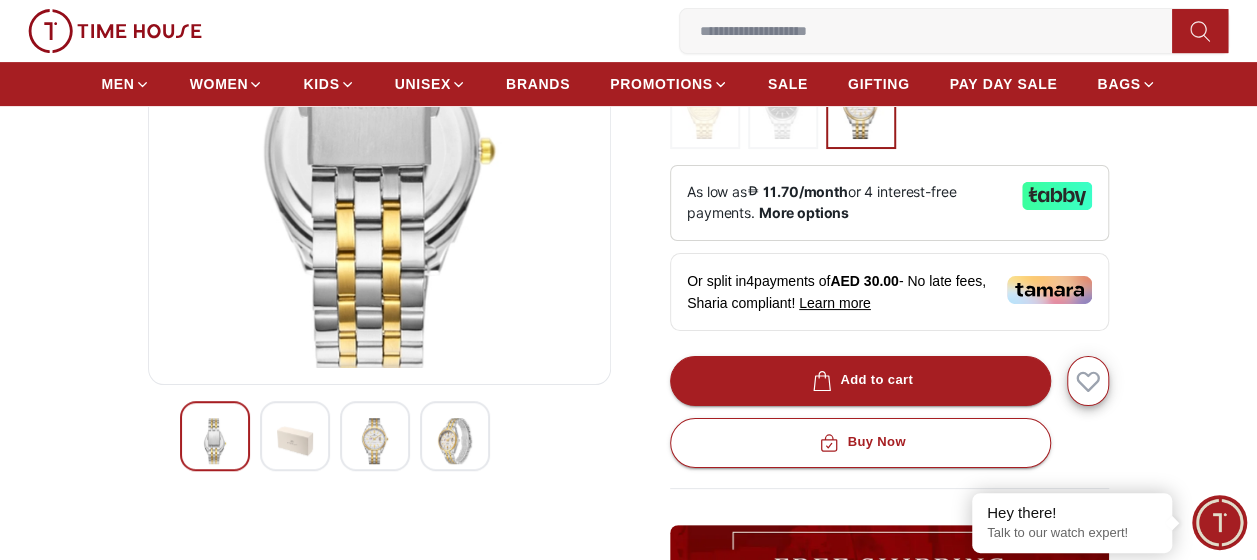 scroll, scrollTop: 300, scrollLeft: 0, axis: vertical 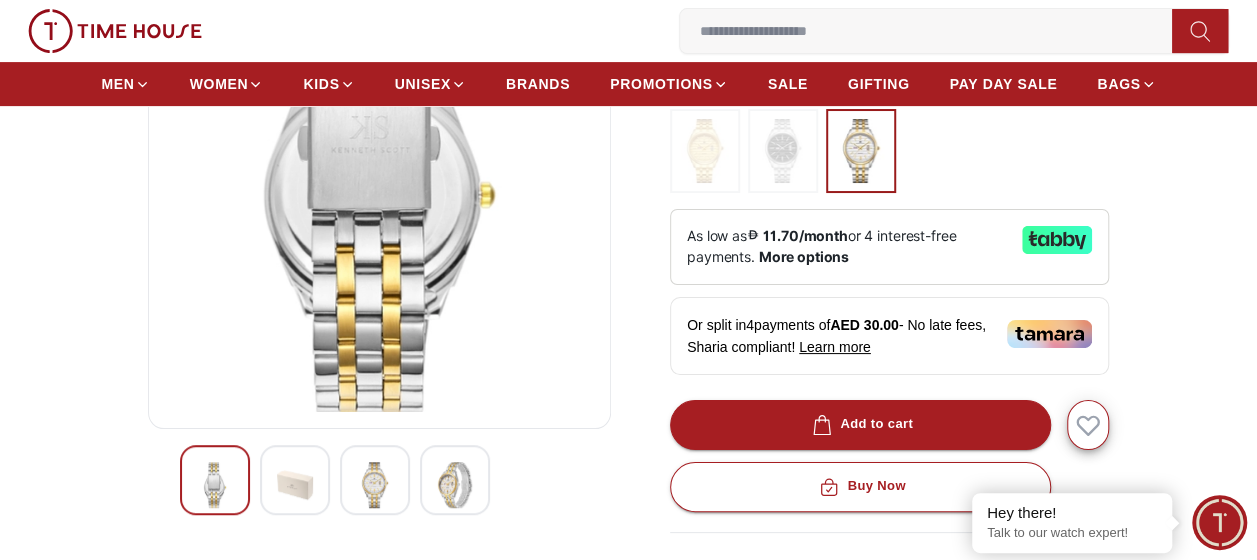 click at bounding box center (295, 485) 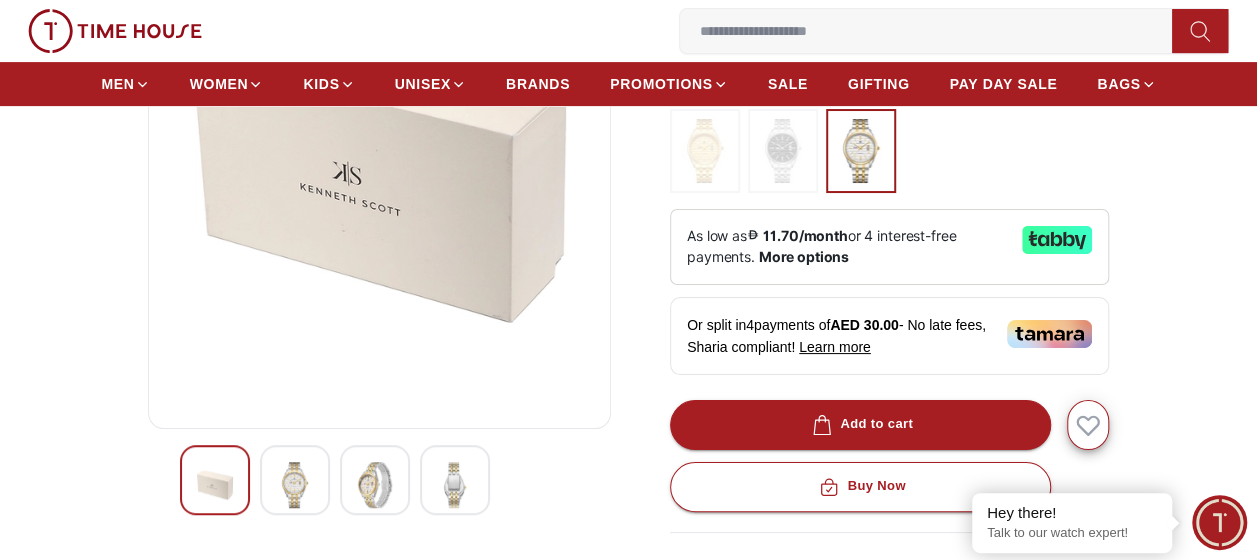 click at bounding box center (215, 480) 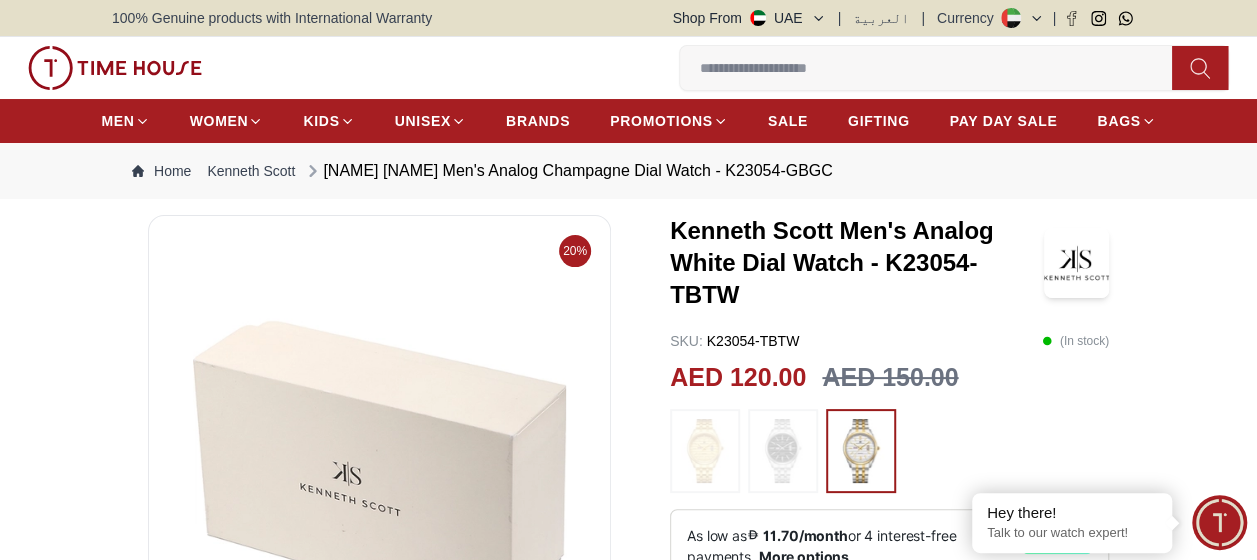 scroll, scrollTop: 100, scrollLeft: 0, axis: vertical 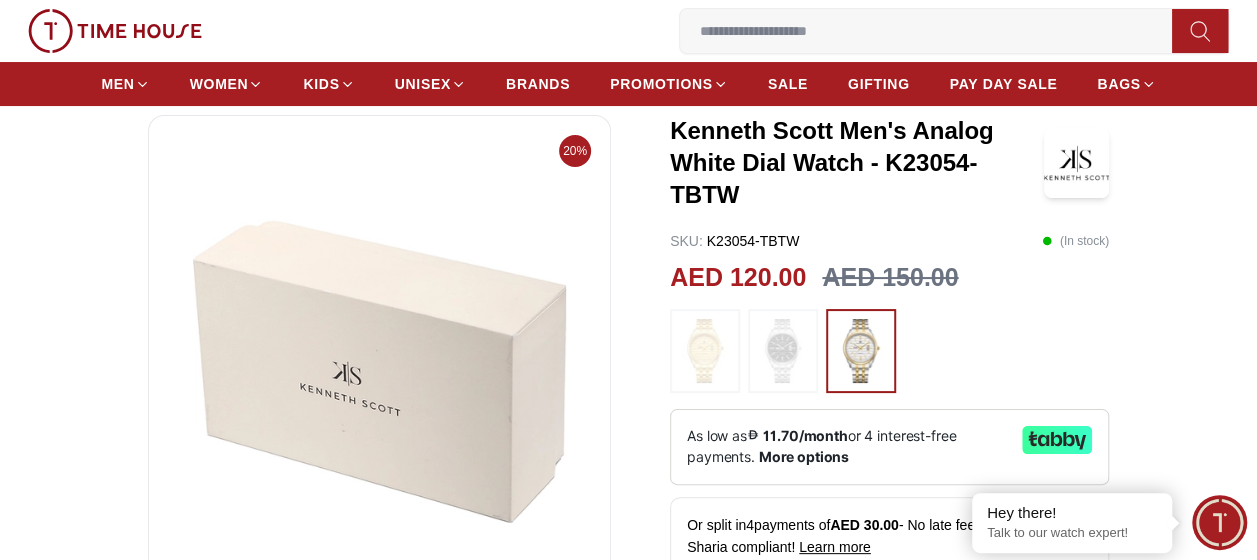 click at bounding box center [889, 351] 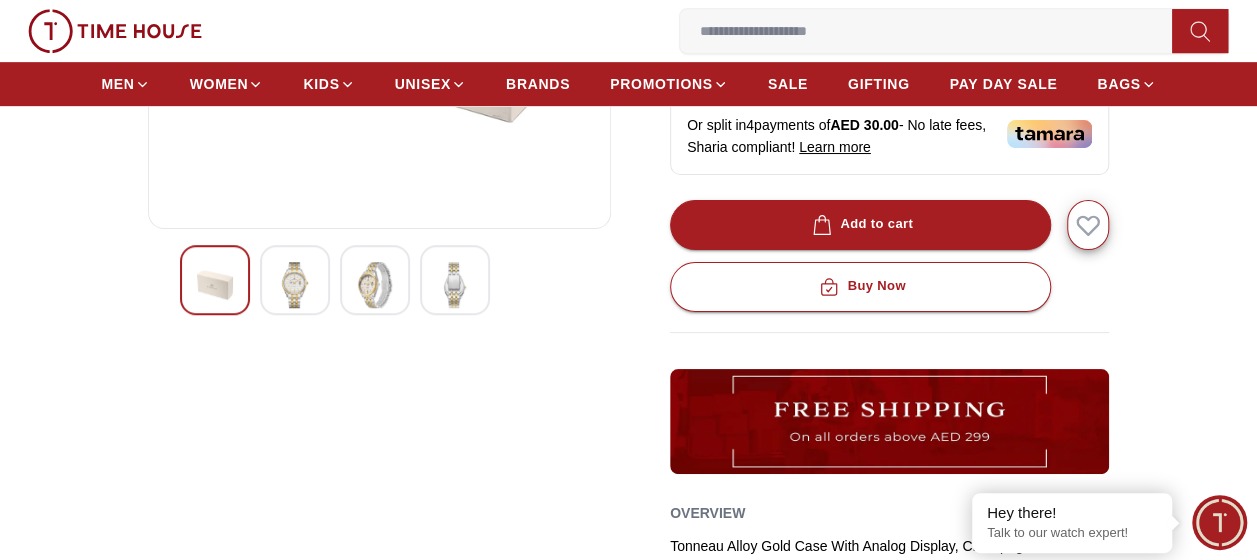 click at bounding box center (295, 285) 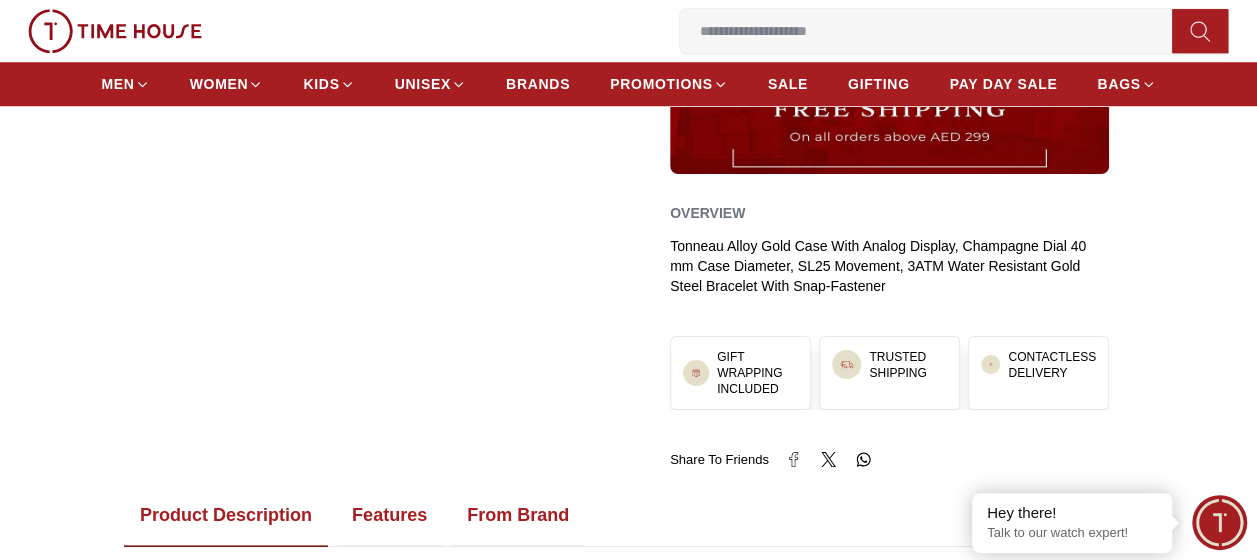 scroll, scrollTop: 500, scrollLeft: 0, axis: vertical 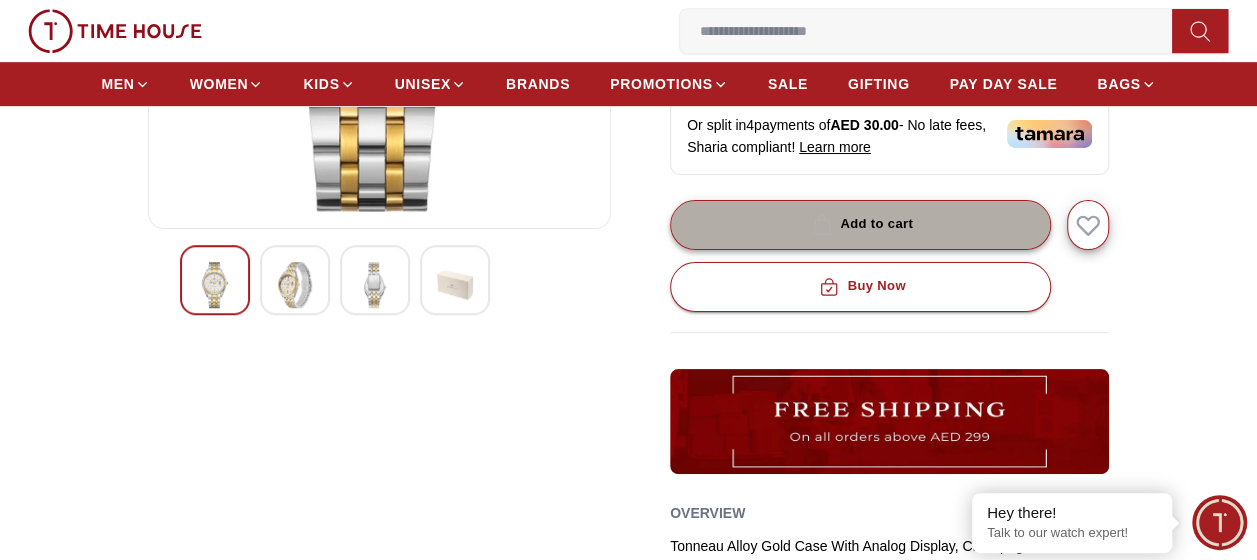 click on "Add to cart" at bounding box center [860, 225] 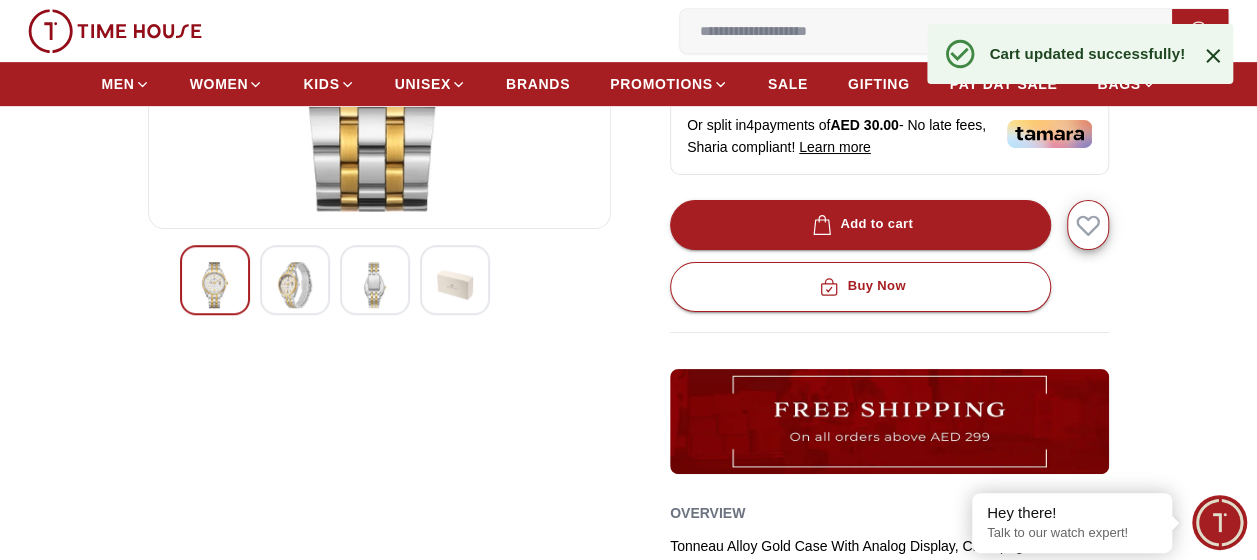 click at bounding box center [1200, 31] 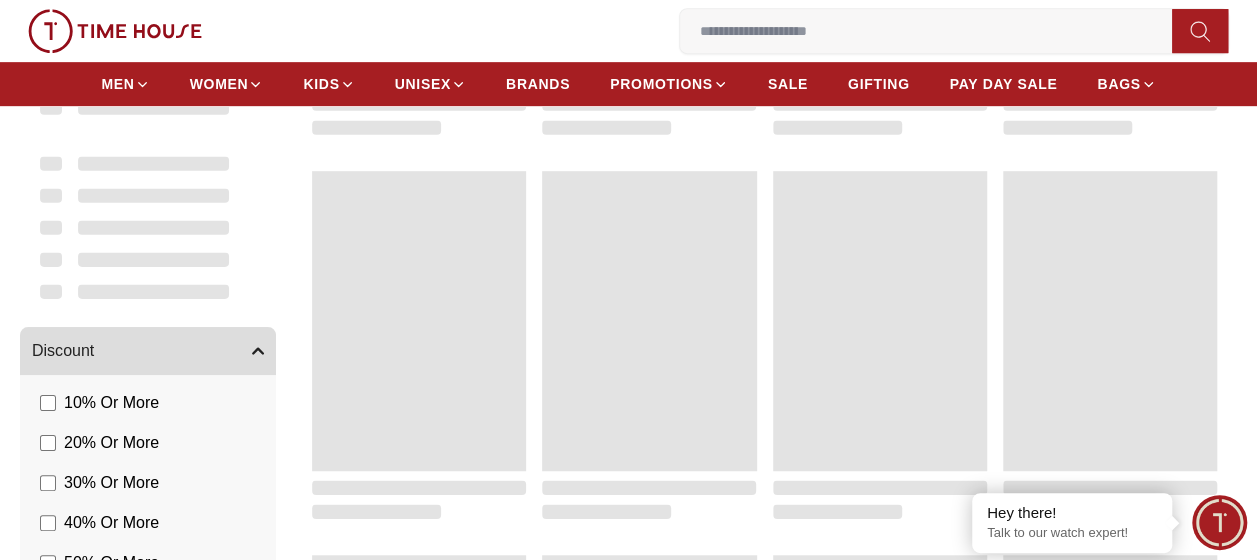 scroll, scrollTop: 0, scrollLeft: 0, axis: both 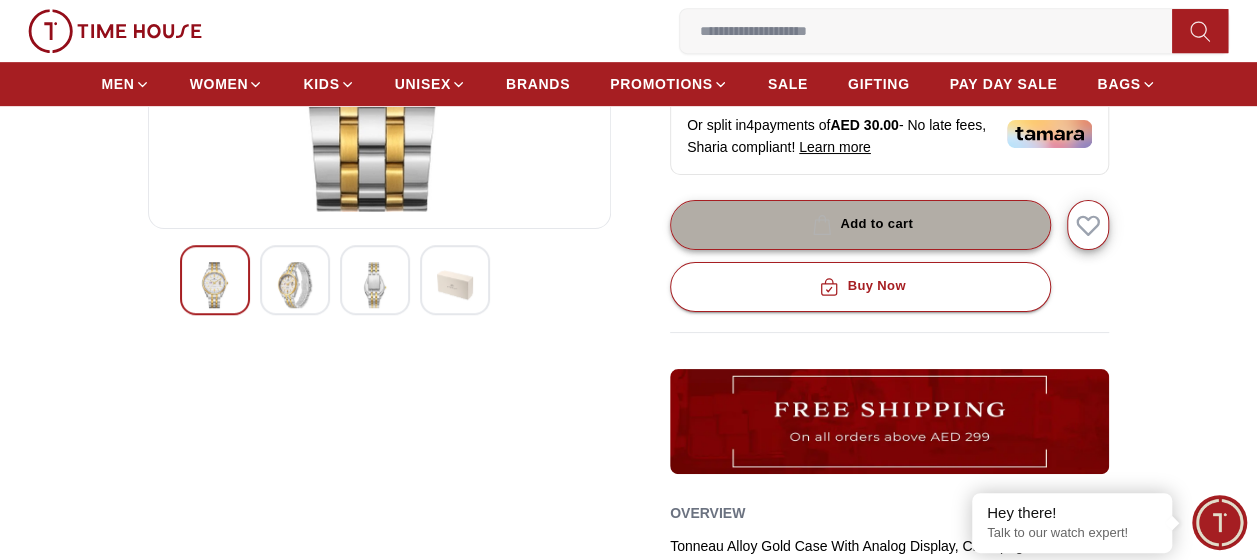 click on "Add to cart" at bounding box center (860, 225) 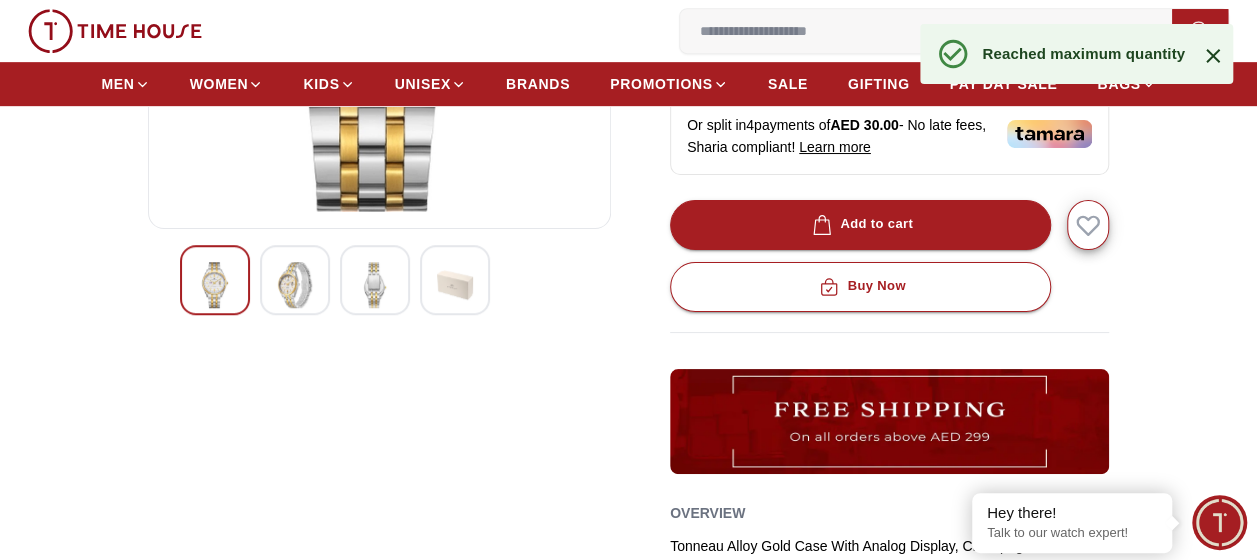 click 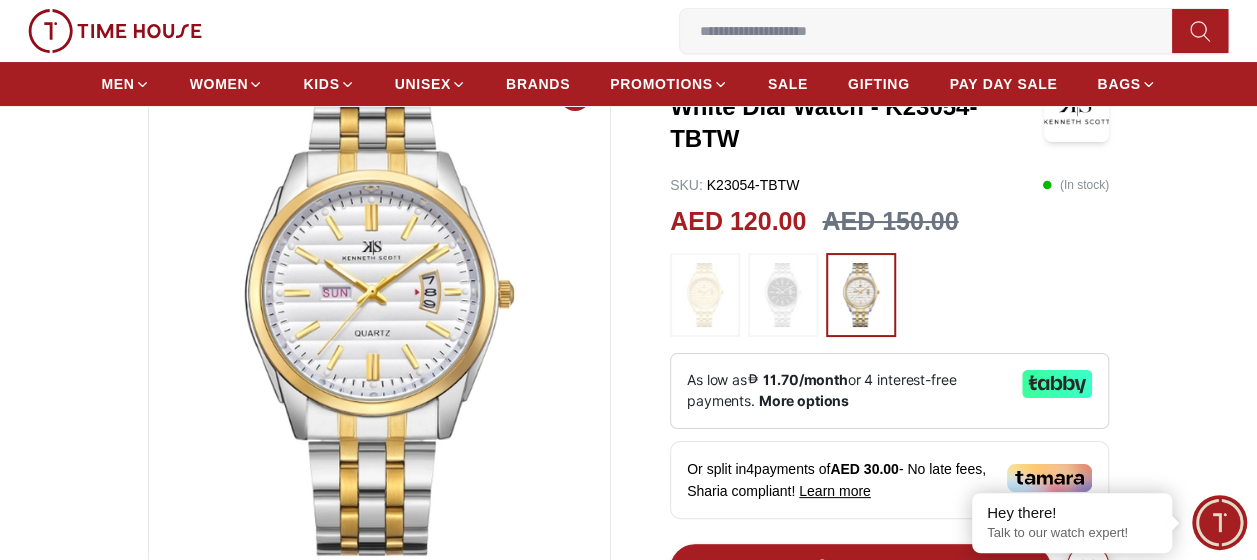 scroll, scrollTop: 400, scrollLeft: 0, axis: vertical 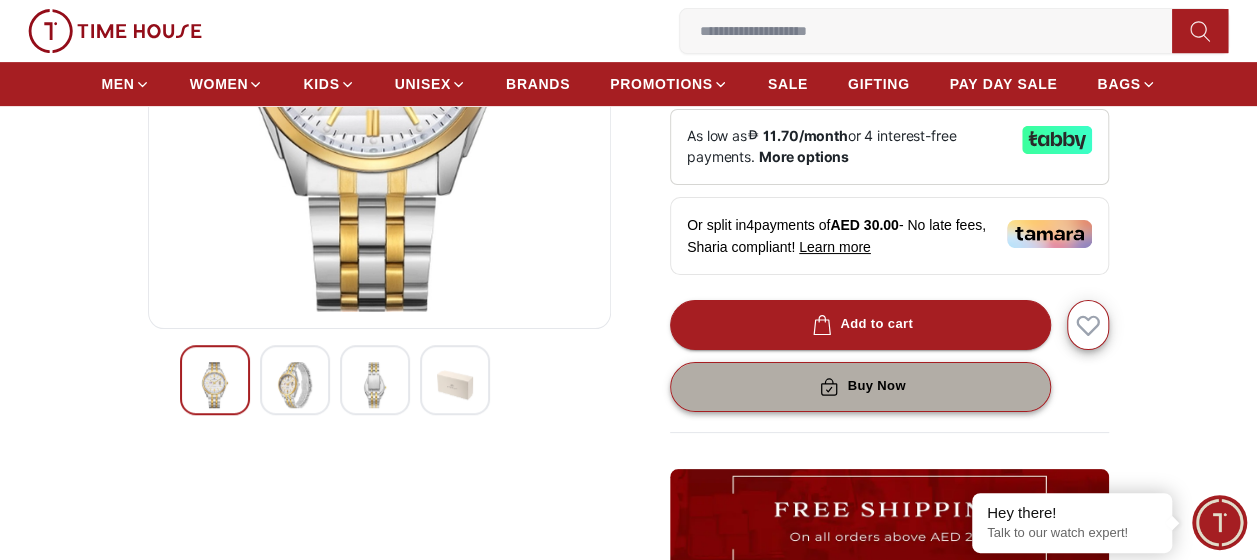 click on "Buy Now" at bounding box center (860, 387) 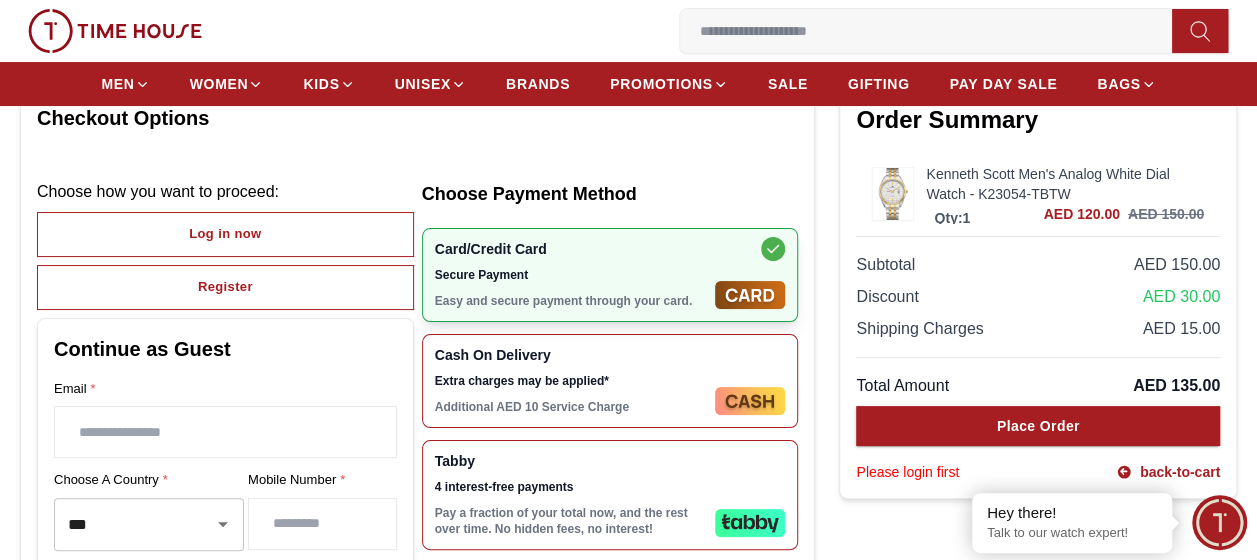 scroll, scrollTop: 100, scrollLeft: 0, axis: vertical 